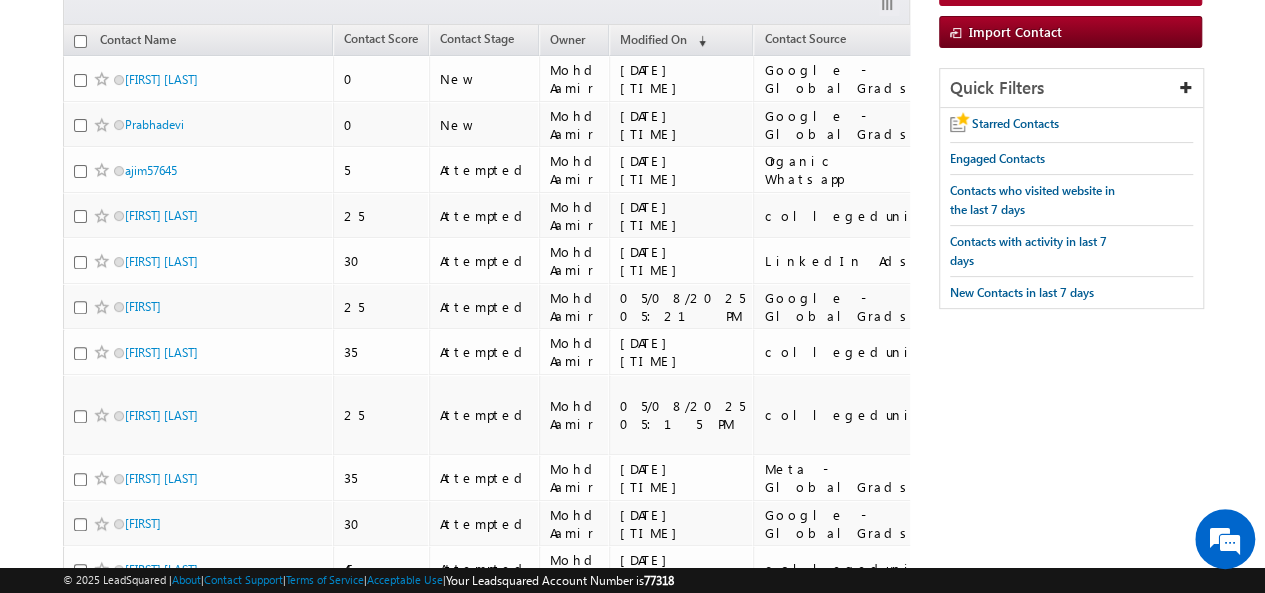 scroll, scrollTop: 0, scrollLeft: 0, axis: both 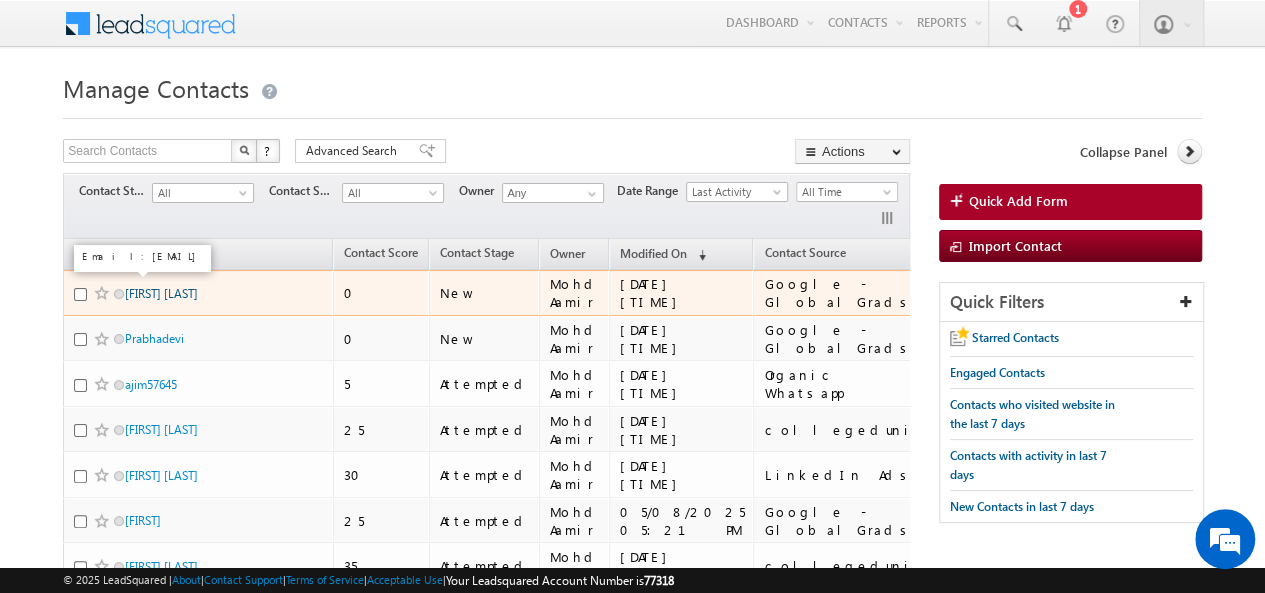 click on "Priya manna" at bounding box center [161, 293] 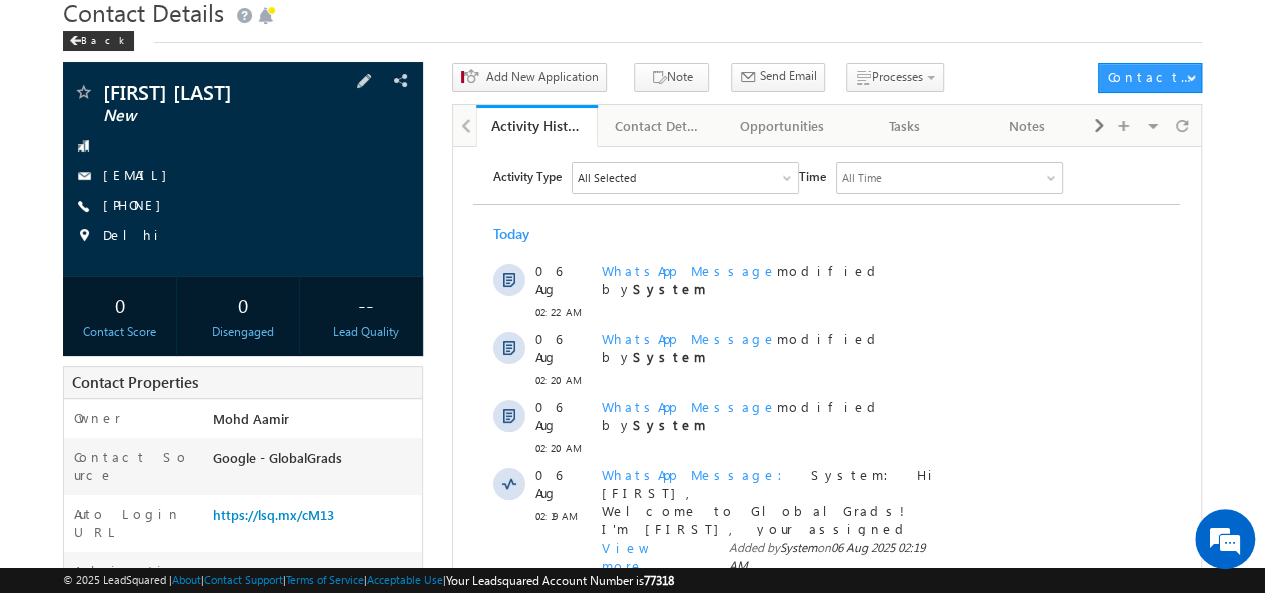 scroll, scrollTop: 0, scrollLeft: 0, axis: both 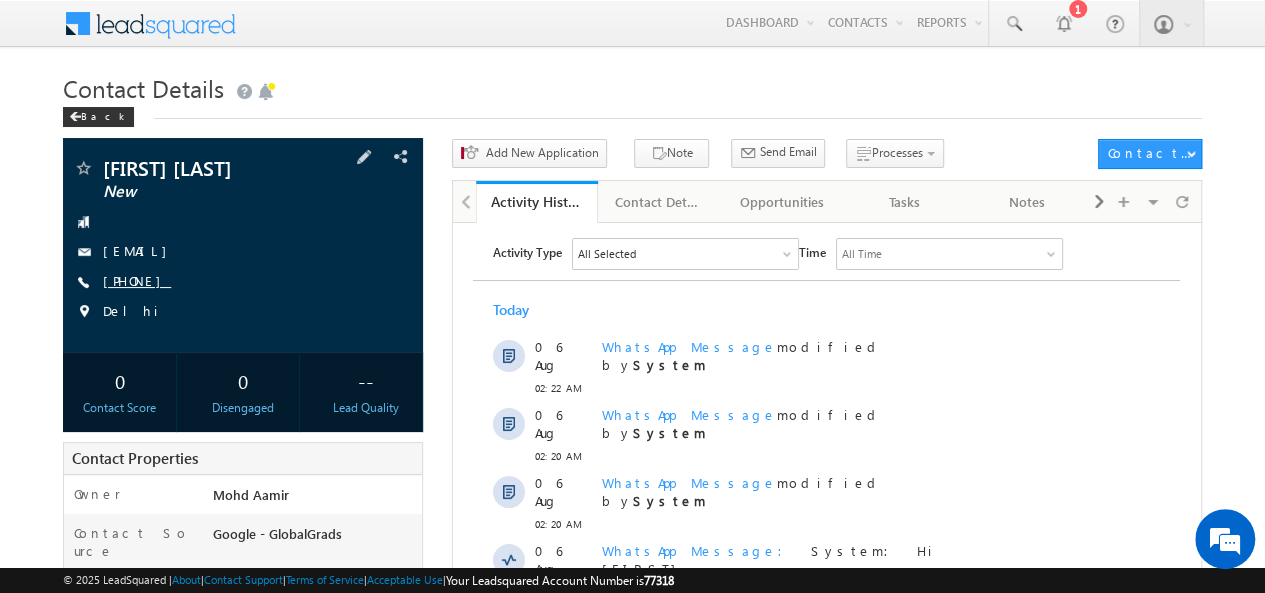 click on "+91-9310706613" at bounding box center [137, 280] 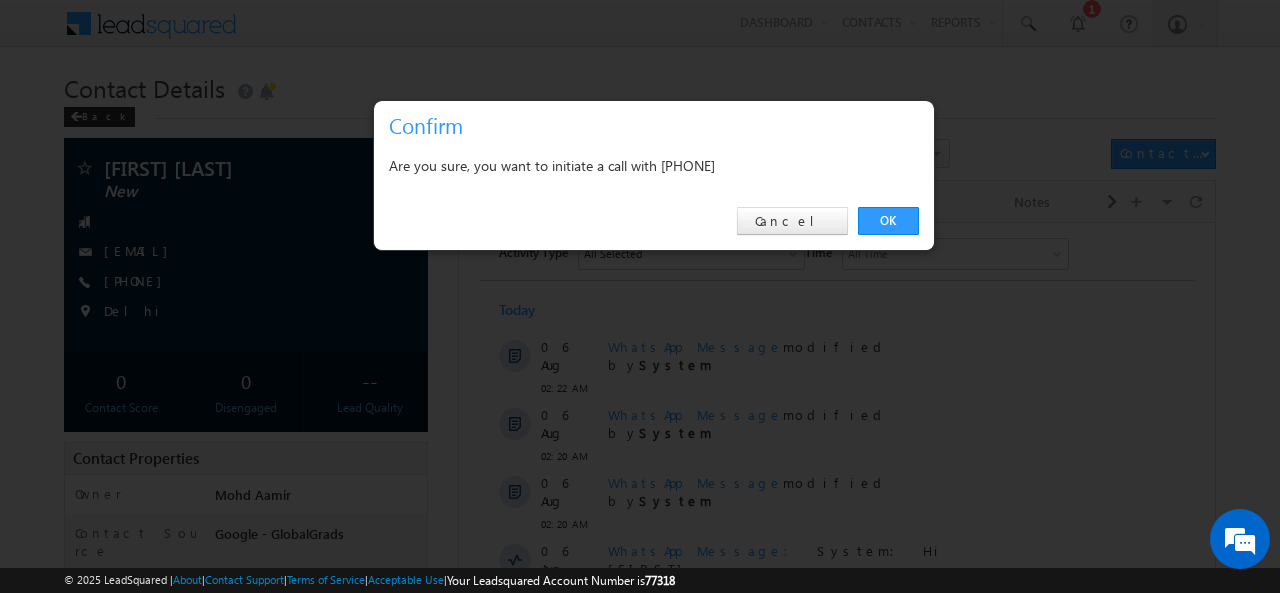 click on "Are you sure, you want to initiate a call with +91-9310706613" at bounding box center (654, 165) 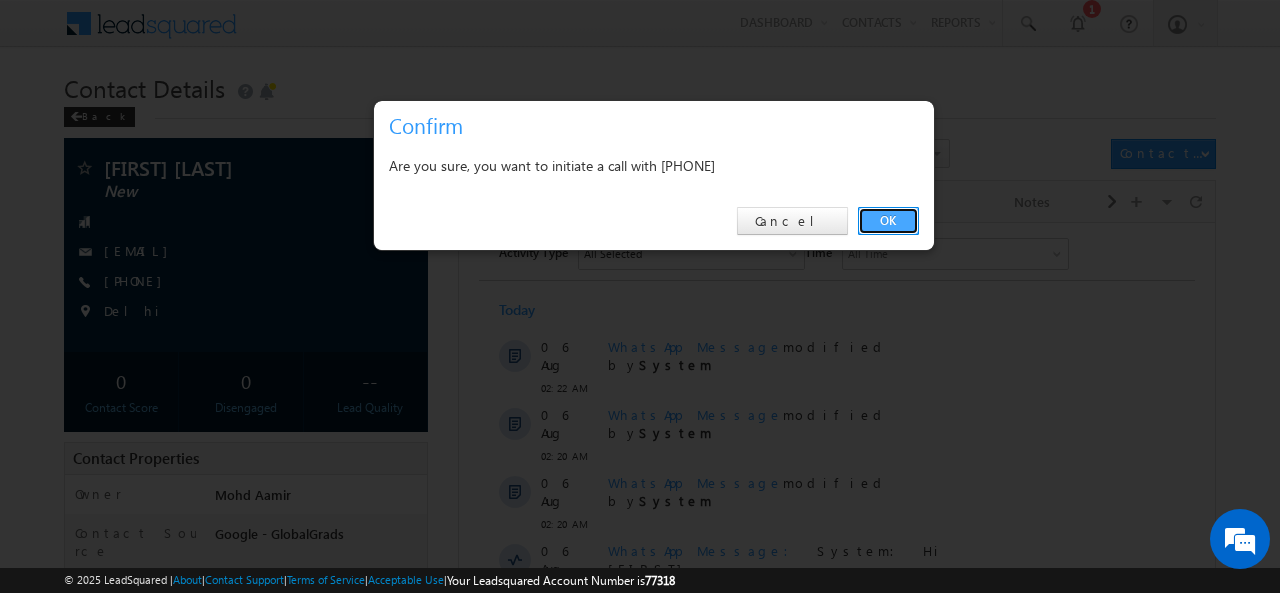 click on "OK" at bounding box center (888, 221) 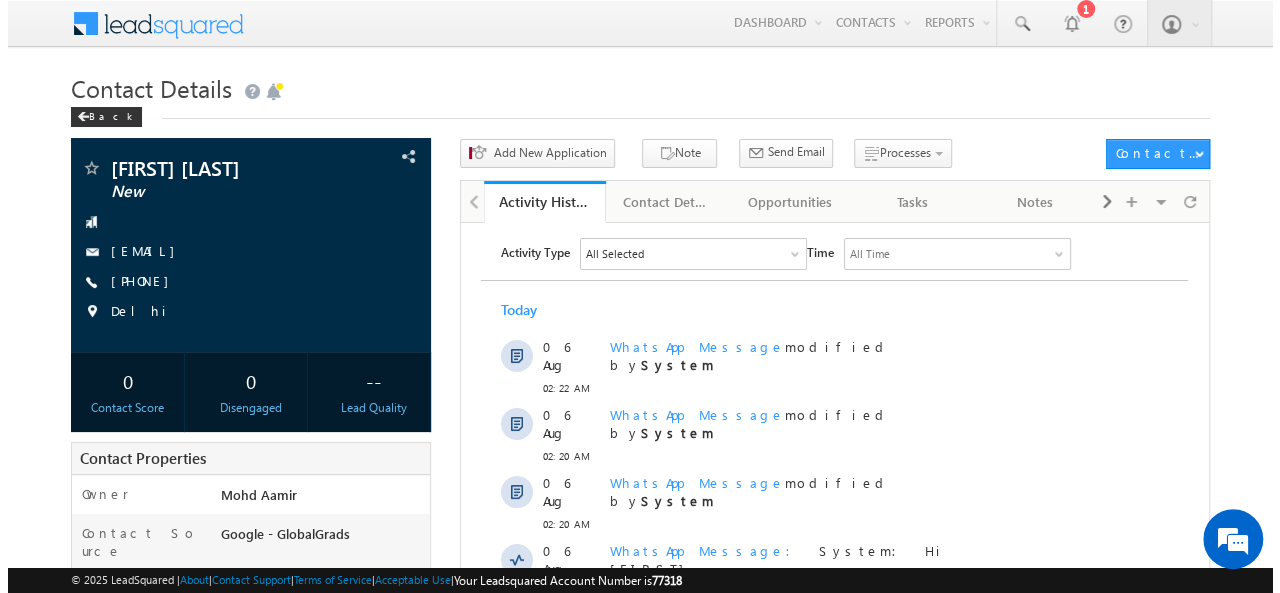 scroll, scrollTop: 0, scrollLeft: 0, axis: both 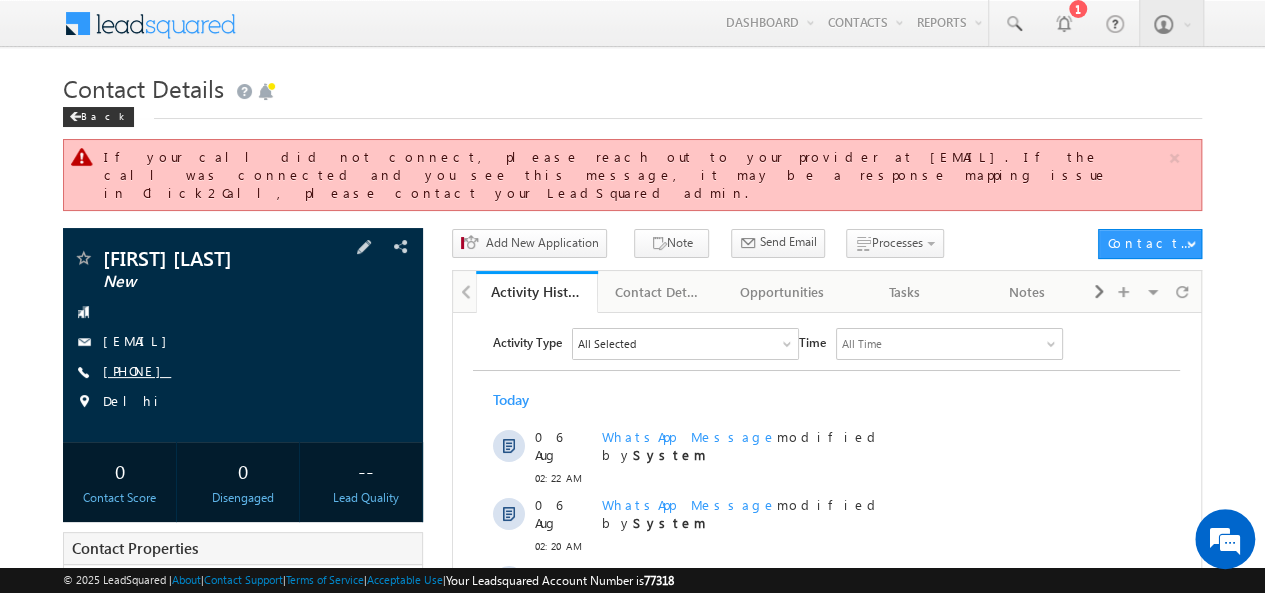 click on "+91-9310706613" at bounding box center [137, 370] 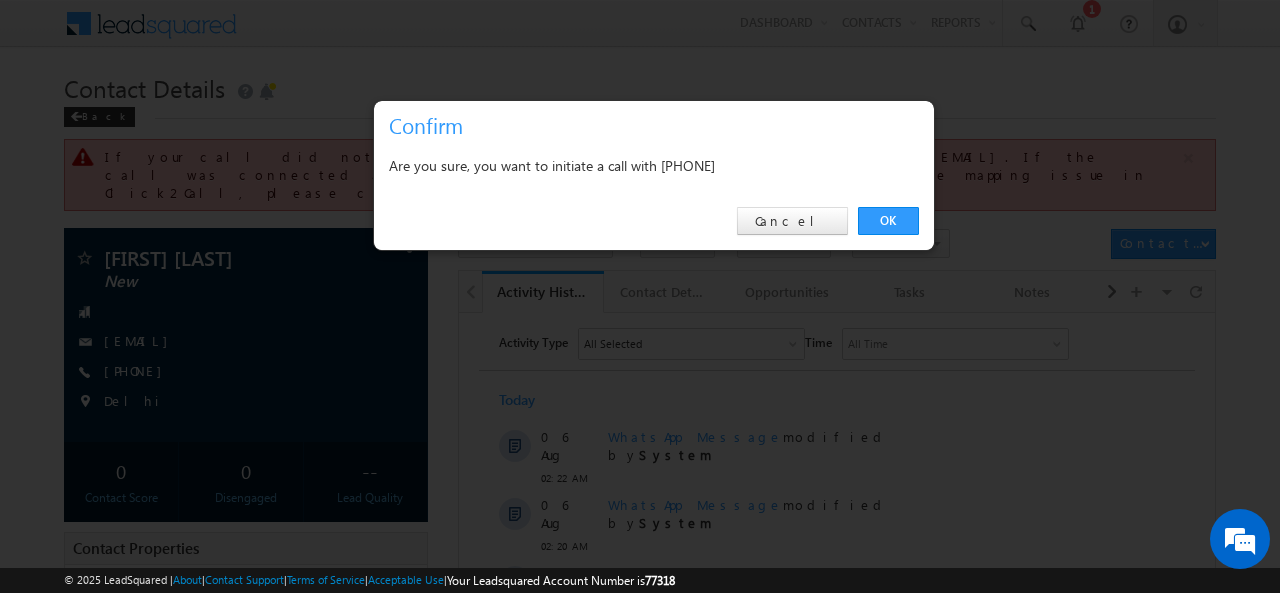 click on "Are you sure, you want to initiate a call with +91-9310706613" at bounding box center (654, 165) 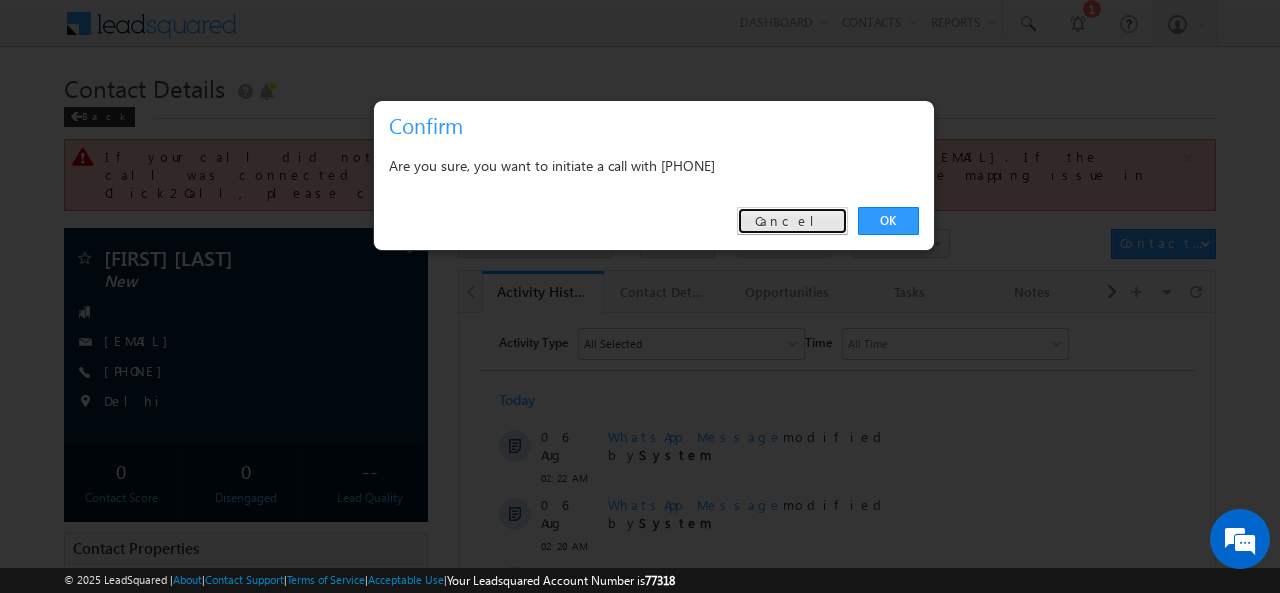 click on "Cancel" at bounding box center (792, 221) 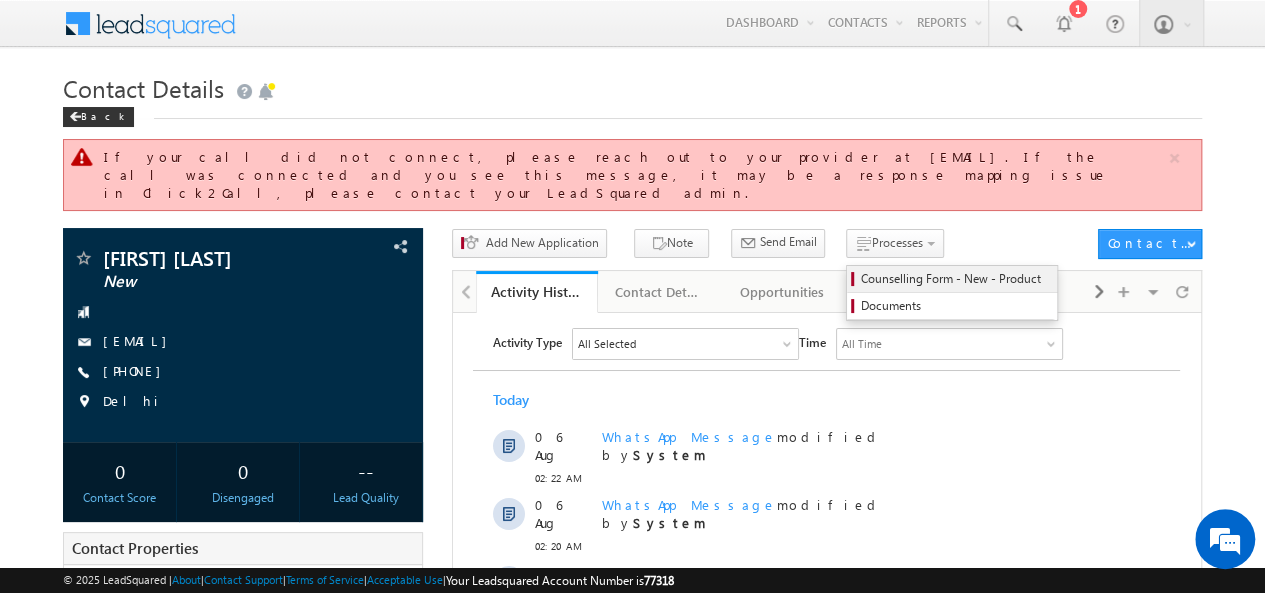 click on "Counselling Form - New - Product" at bounding box center [955, 279] 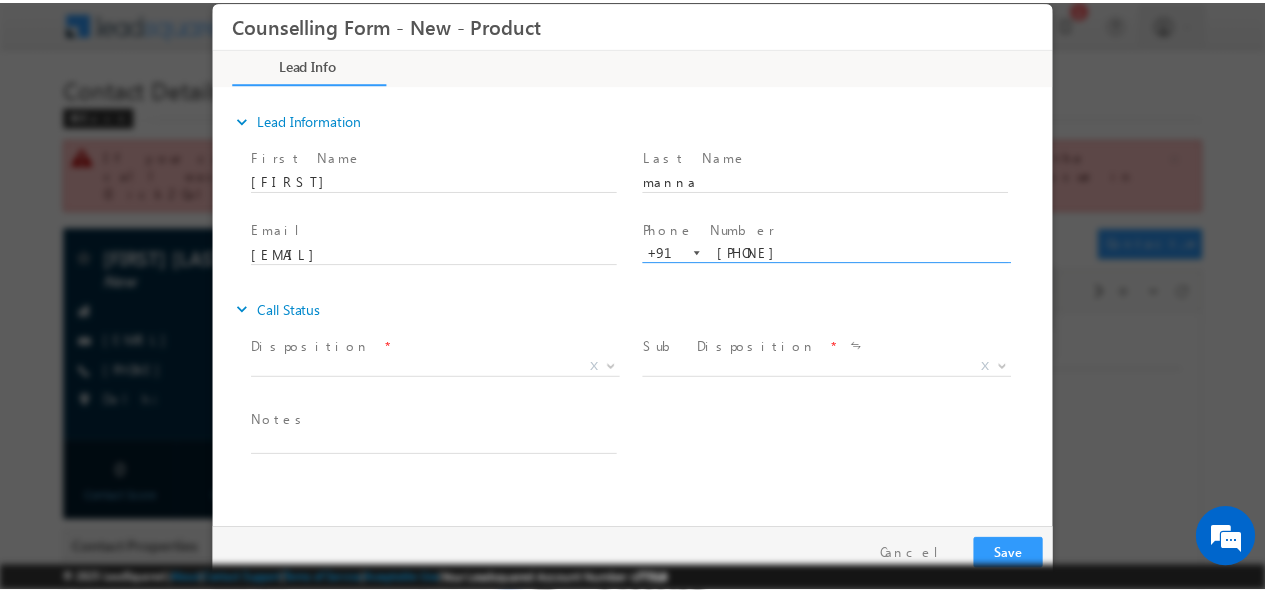 scroll, scrollTop: 0, scrollLeft: 0, axis: both 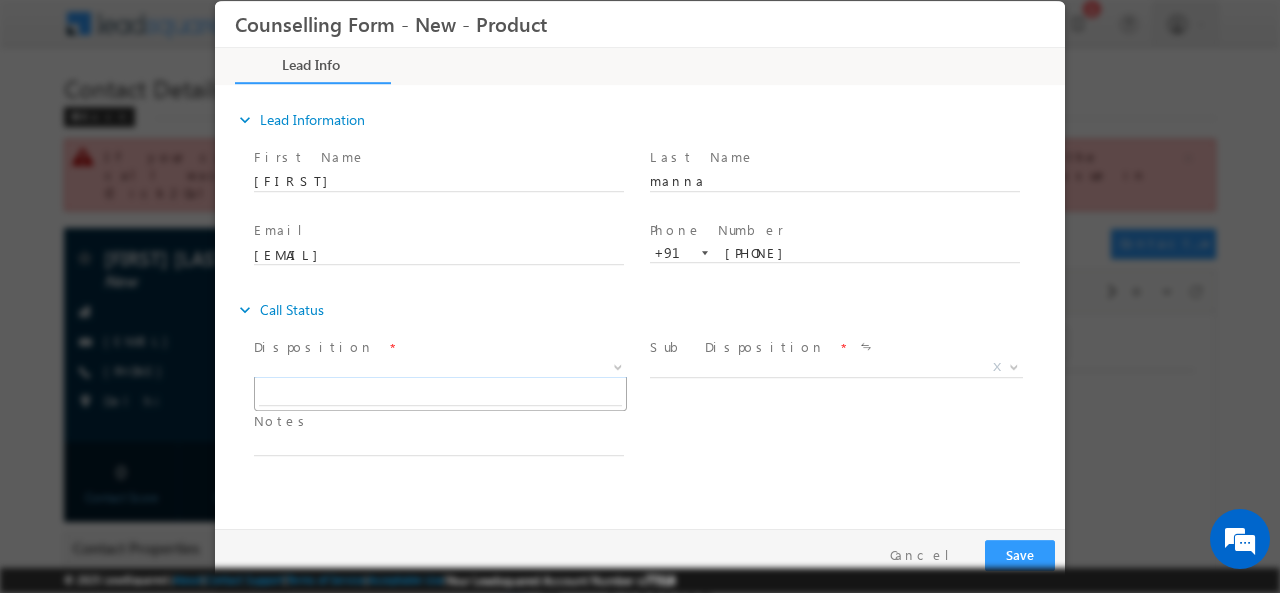 click on "X" at bounding box center (440, 367) 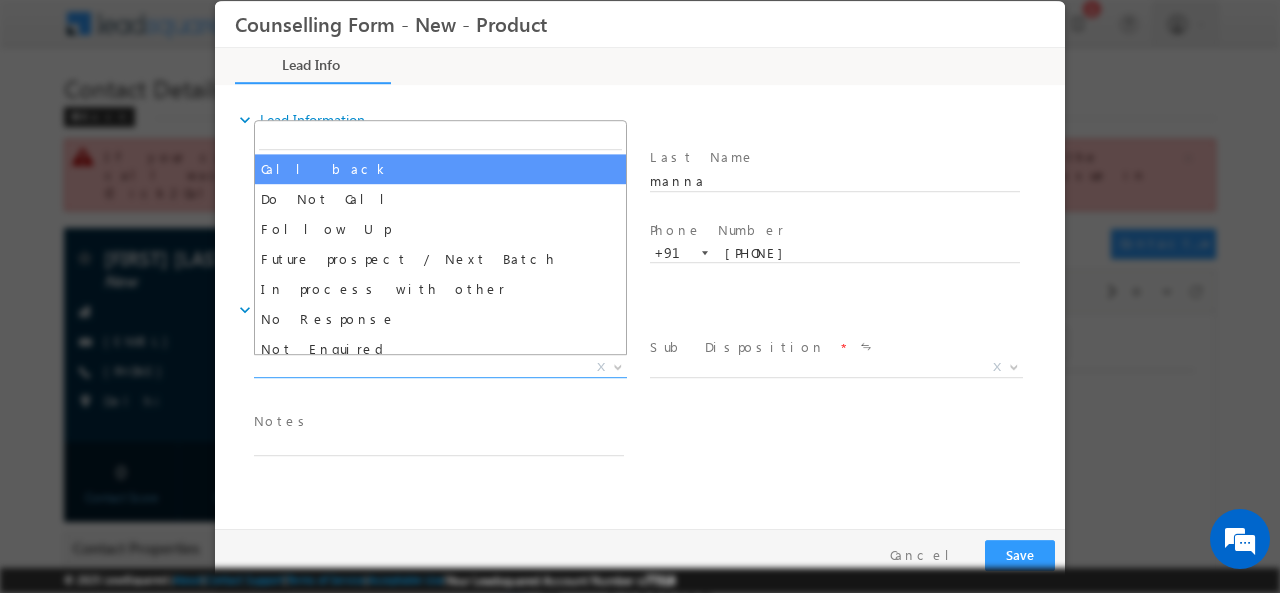 select on "Call back" 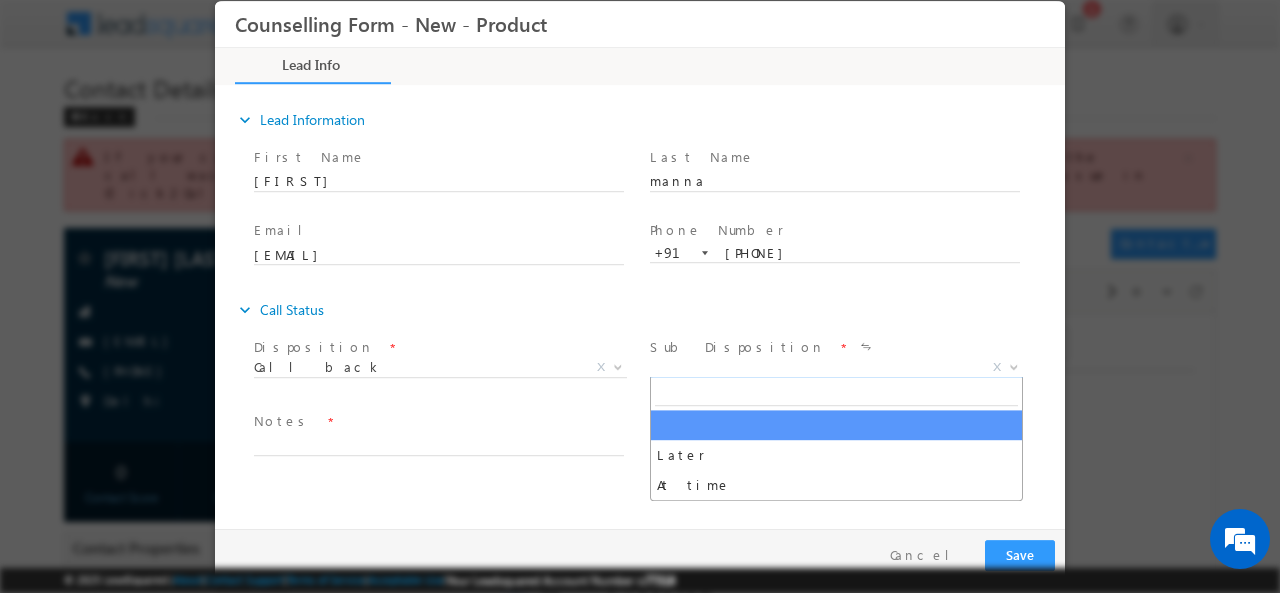 click on "X" at bounding box center (836, 367) 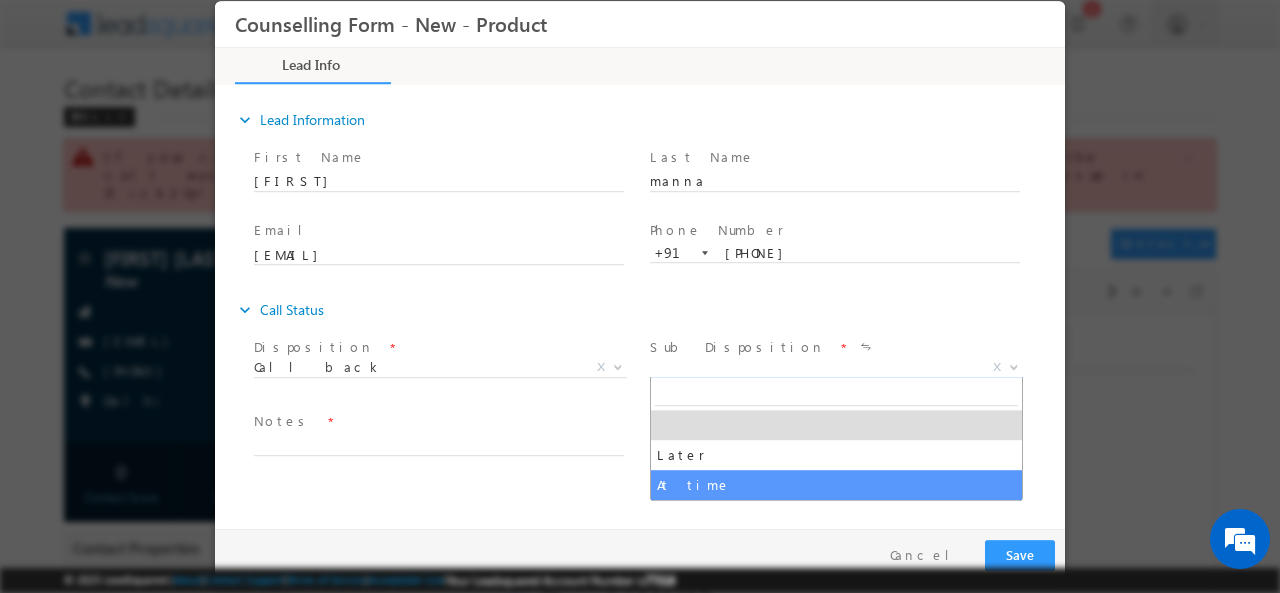 select on "At time" 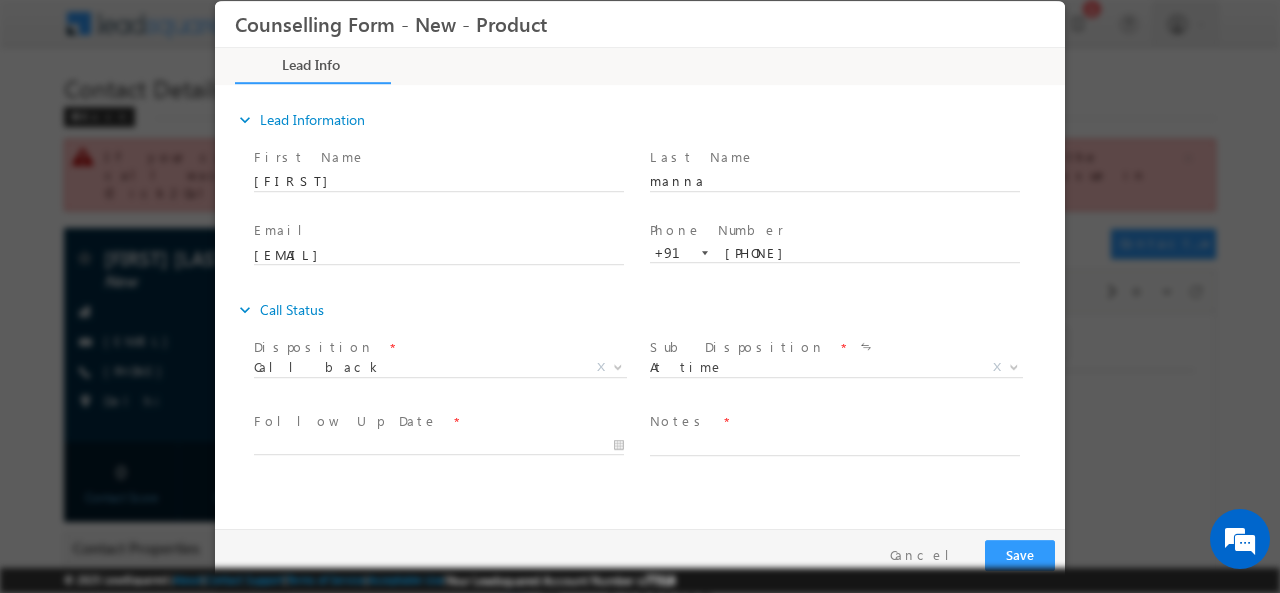 click on "Notes
*" at bounding box center [844, 443] 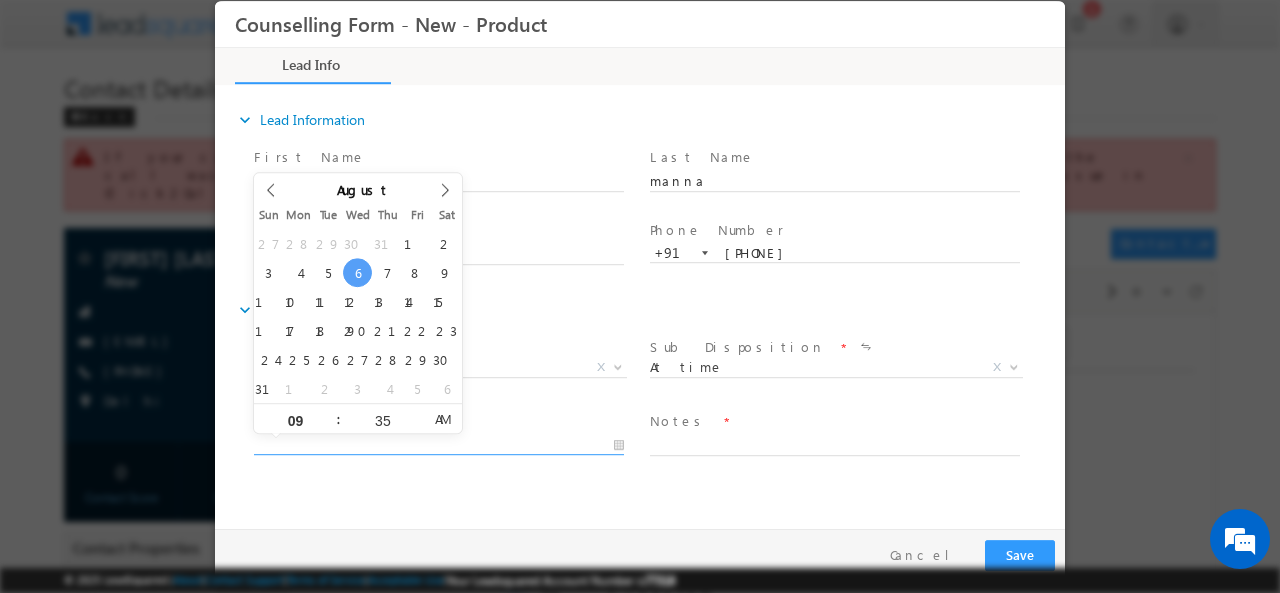 type on "06/08/2025 9:35 AM" 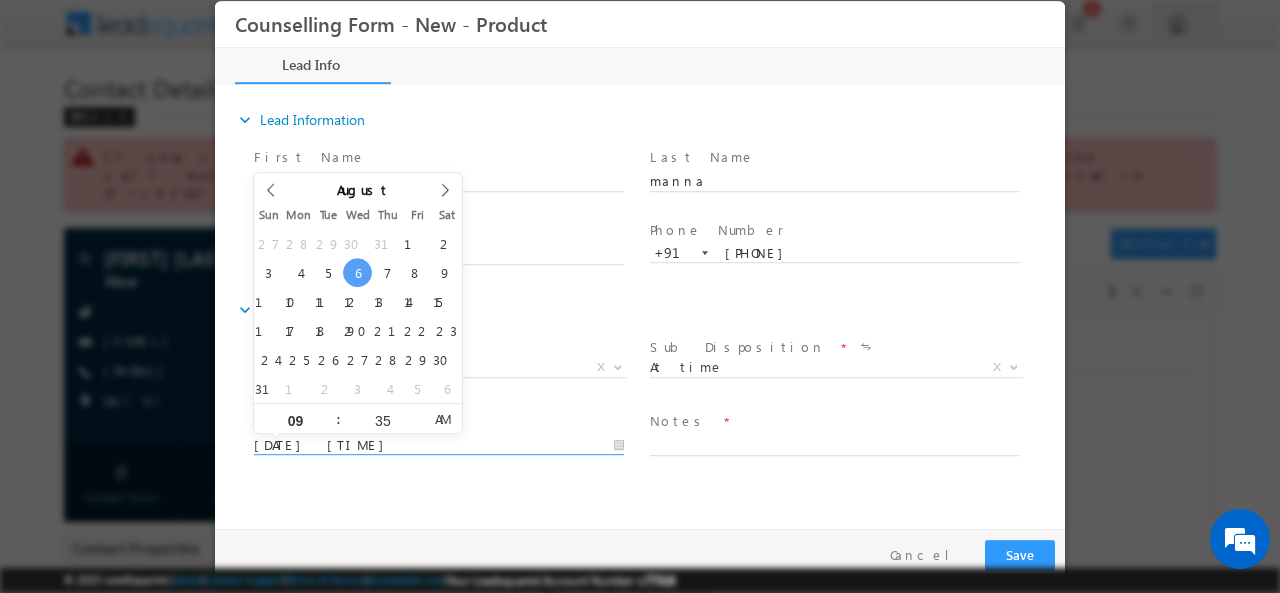 click on "06/08/2025 9:35 AM" at bounding box center (439, 445) 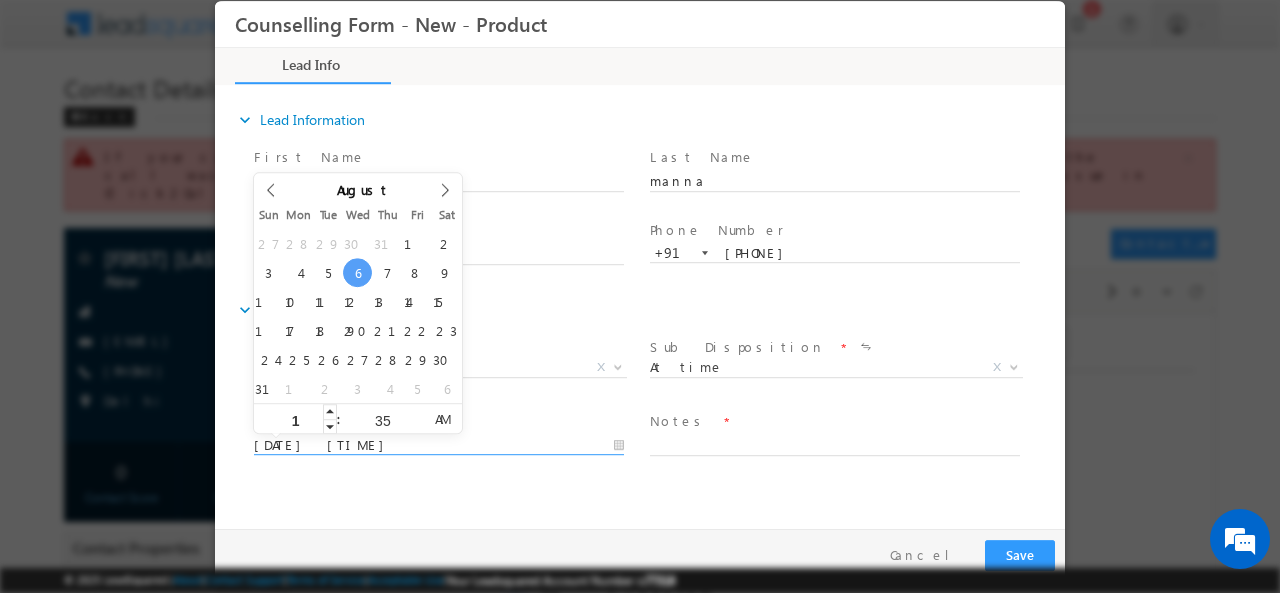type on "11" 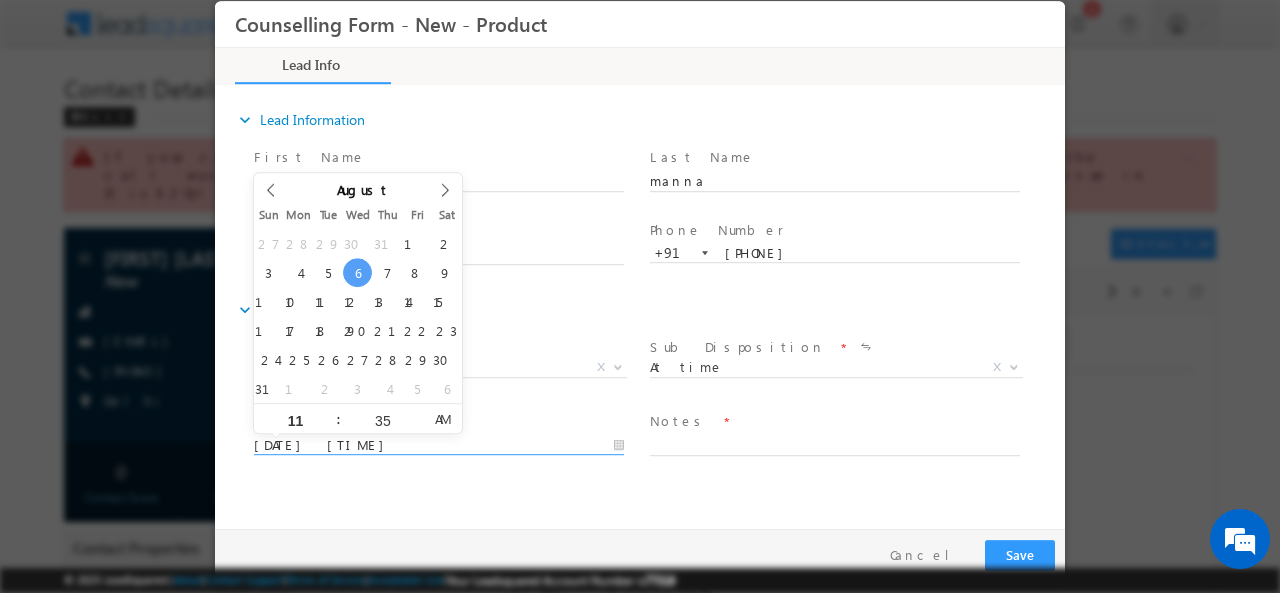 type on "06/08/2025 11:35 AM" 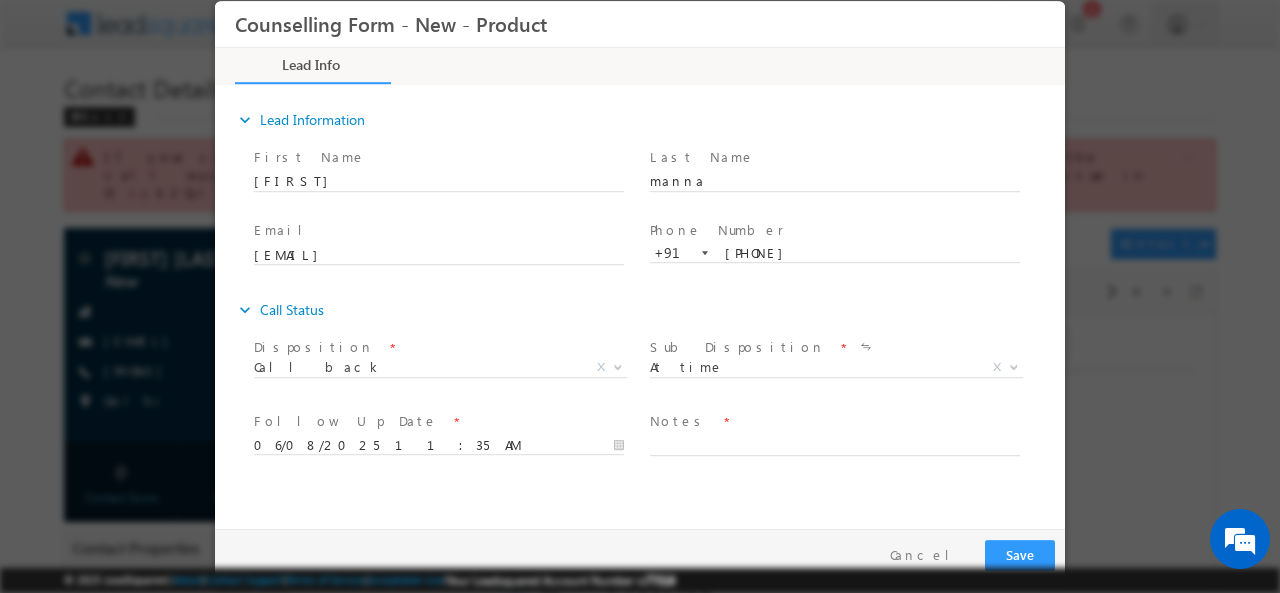 click on "Notes" at bounding box center [679, 420] 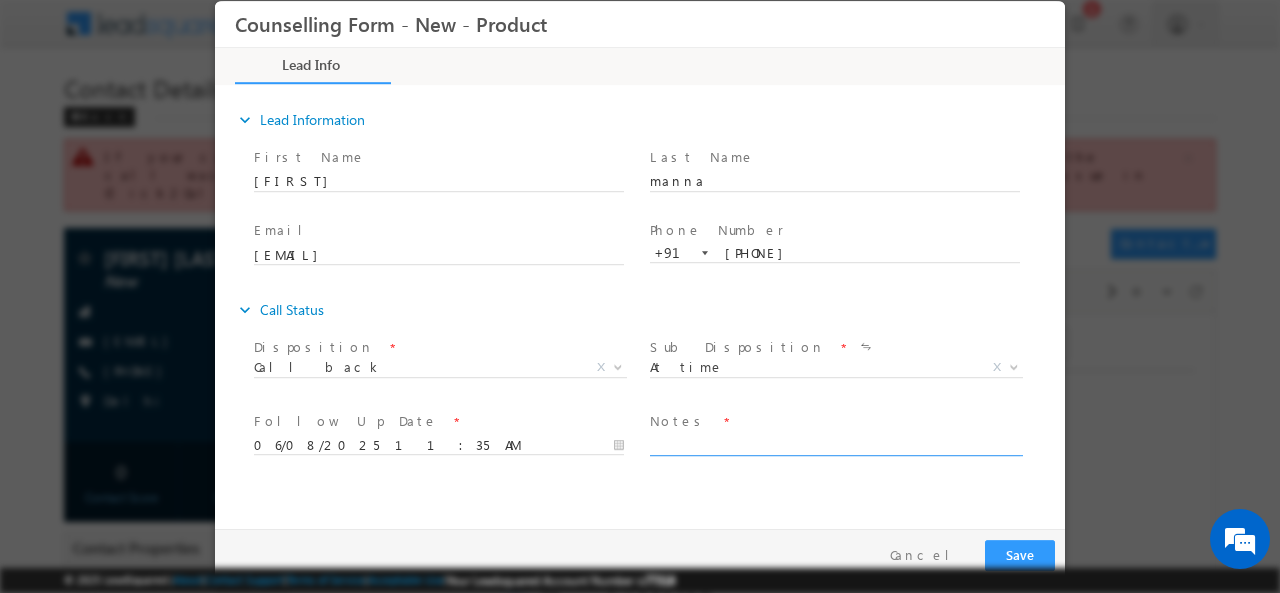 click at bounding box center [835, 443] 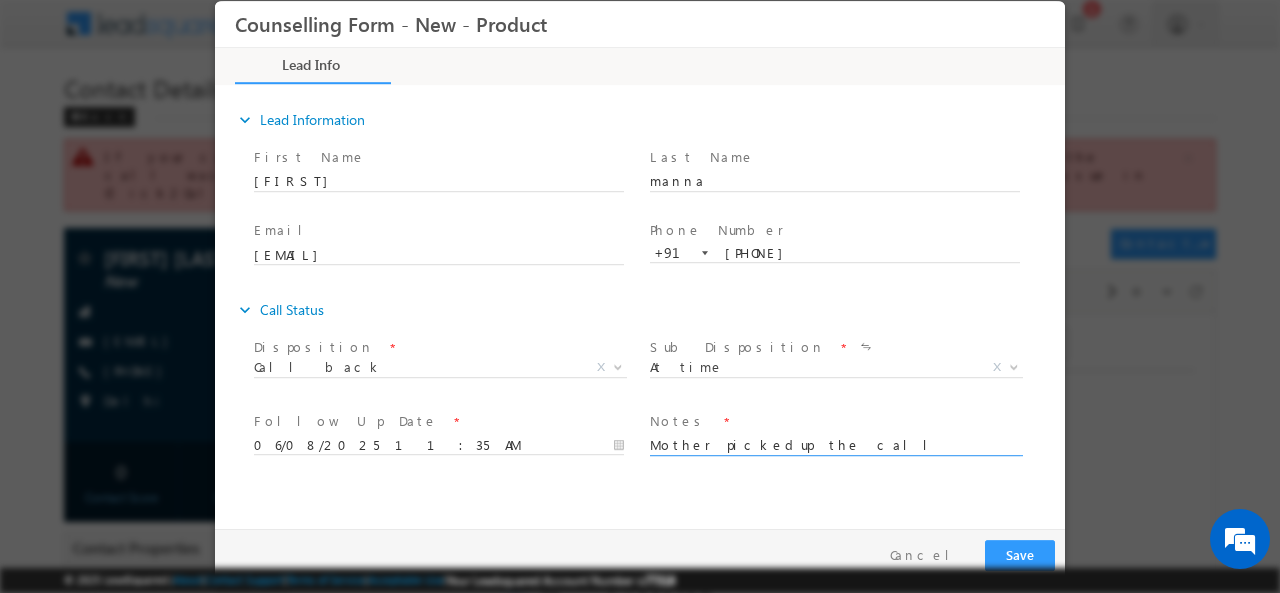type on "Mother pickedup the call asked to call later" 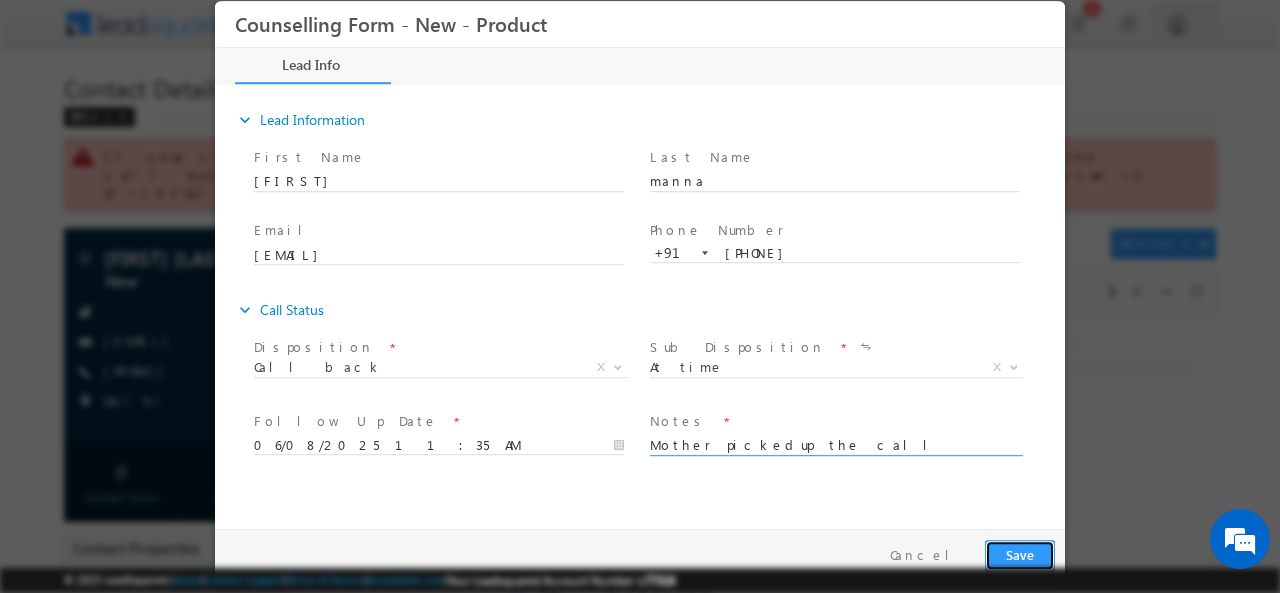 click on "Save" at bounding box center (1020, 554) 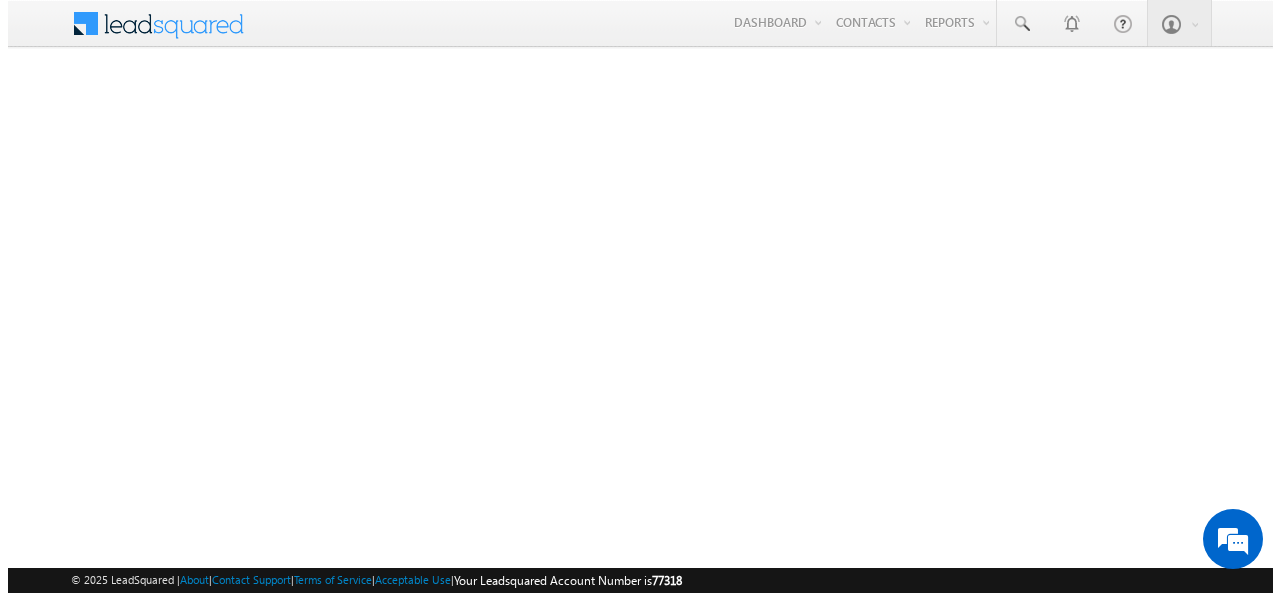 scroll, scrollTop: 0, scrollLeft: 0, axis: both 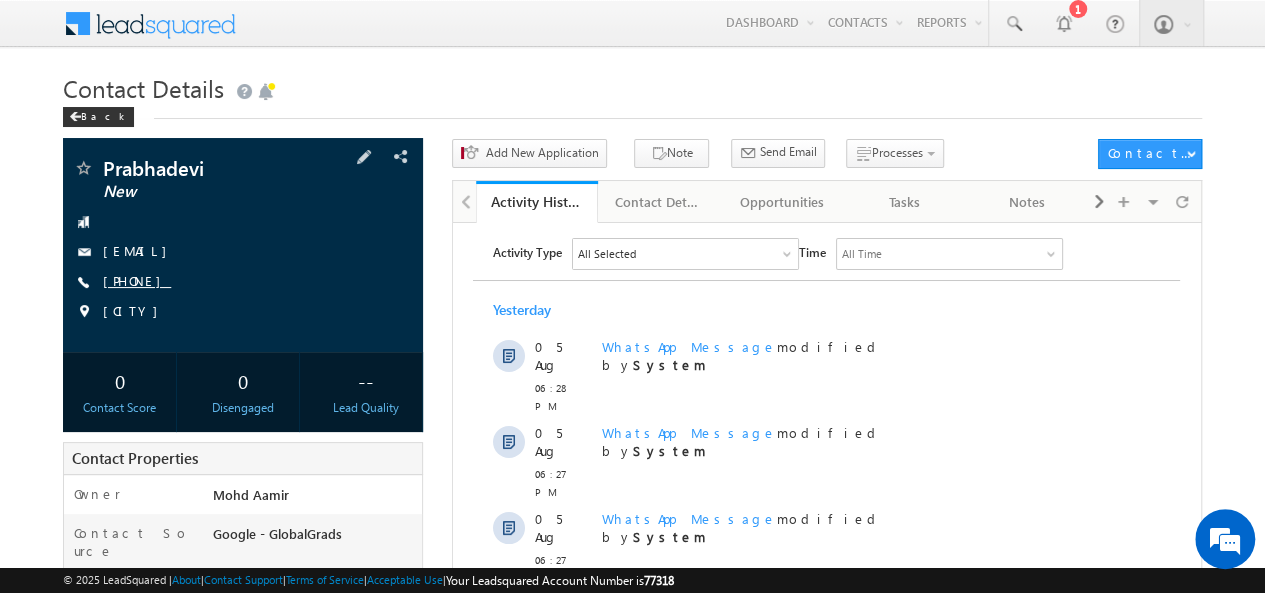 click on "[PHONE]" at bounding box center [137, 280] 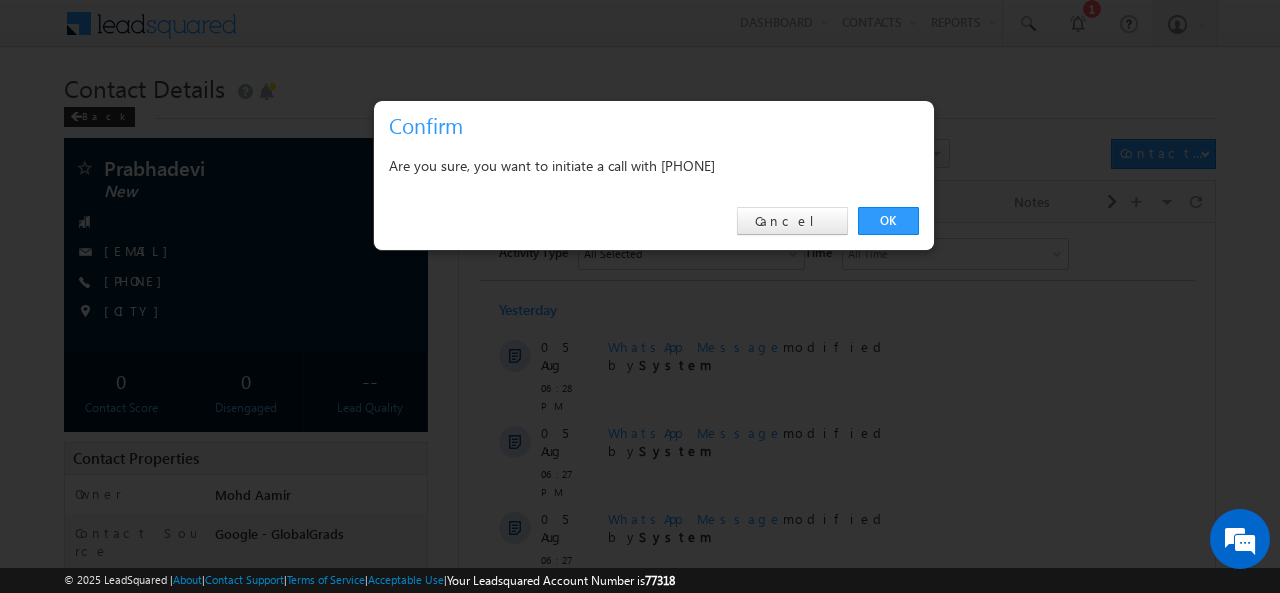 click on "Are you sure, you want to initiate a call with [PHONE]" at bounding box center (654, 165) 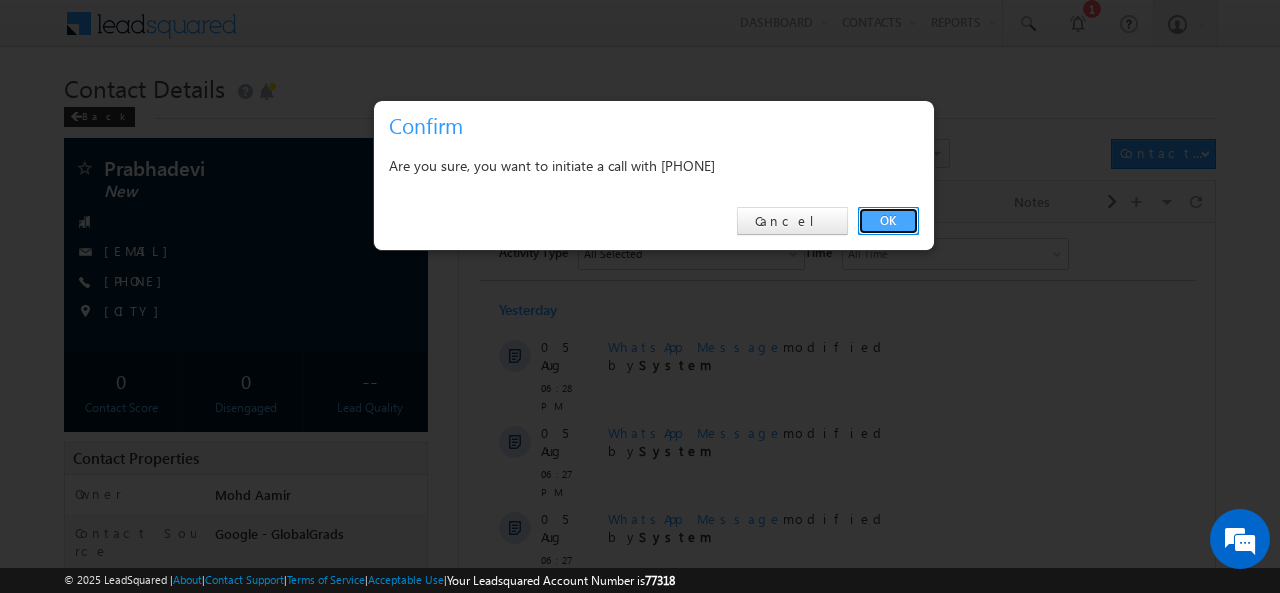 click on "OK" at bounding box center [888, 221] 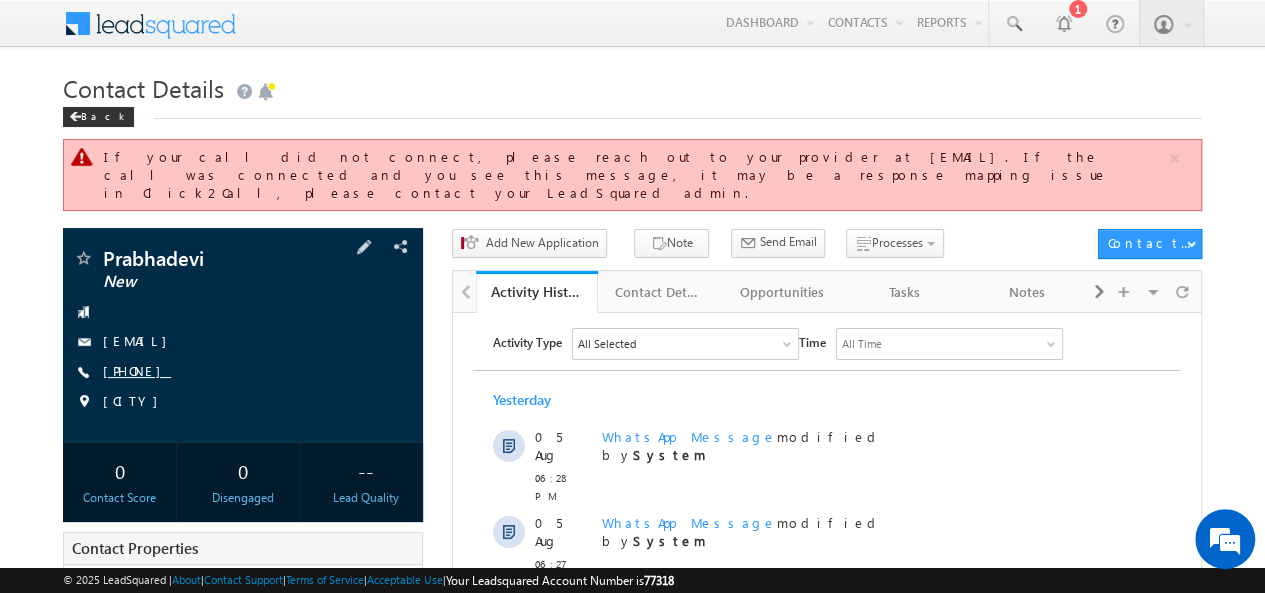 click on "[PHONE]" at bounding box center (137, 370) 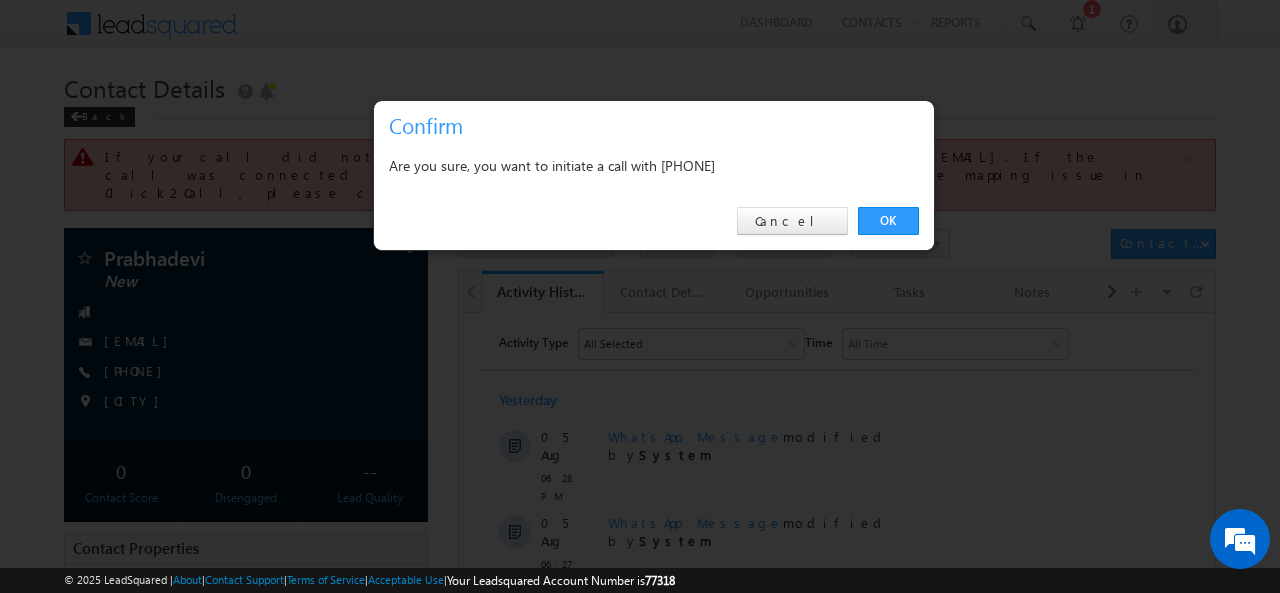 click on "Are you sure, you want to initiate a call with [PHONE]" at bounding box center (654, 165) 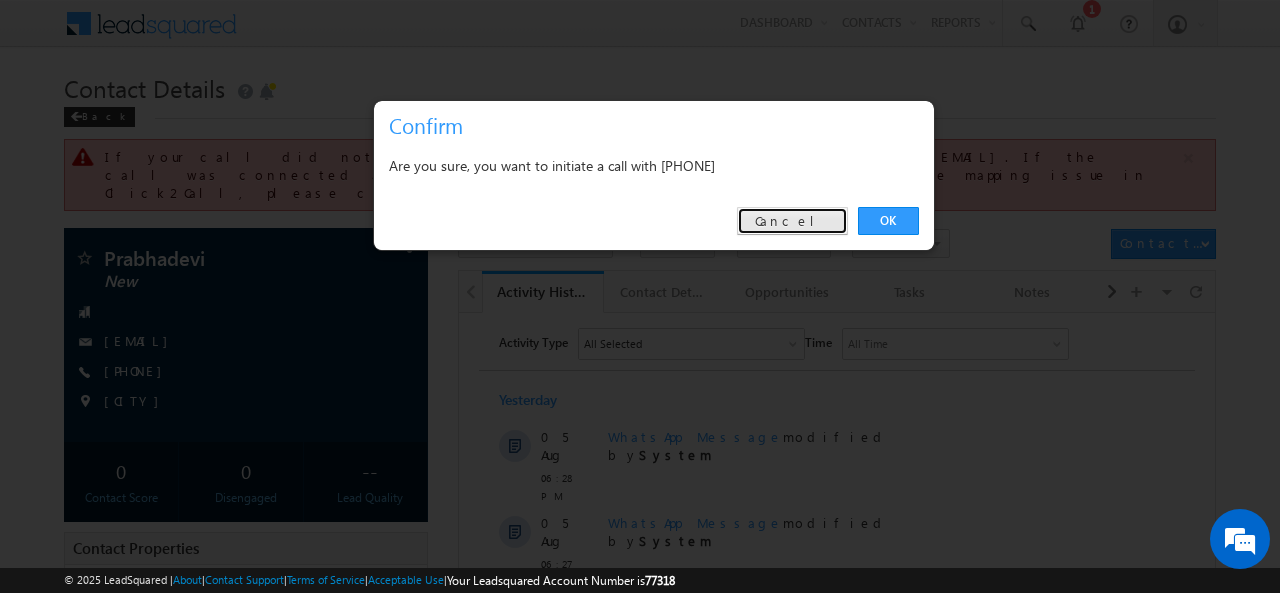 click on "Cancel" at bounding box center (792, 221) 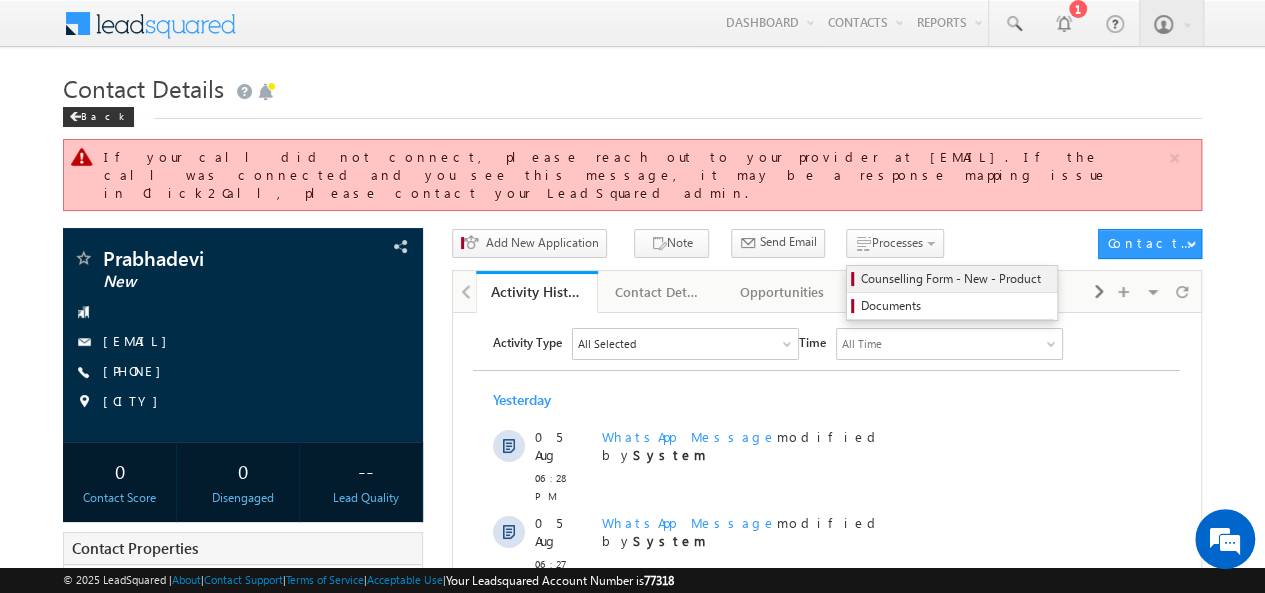 click on "Counselling Form - New - Product" at bounding box center [955, 279] 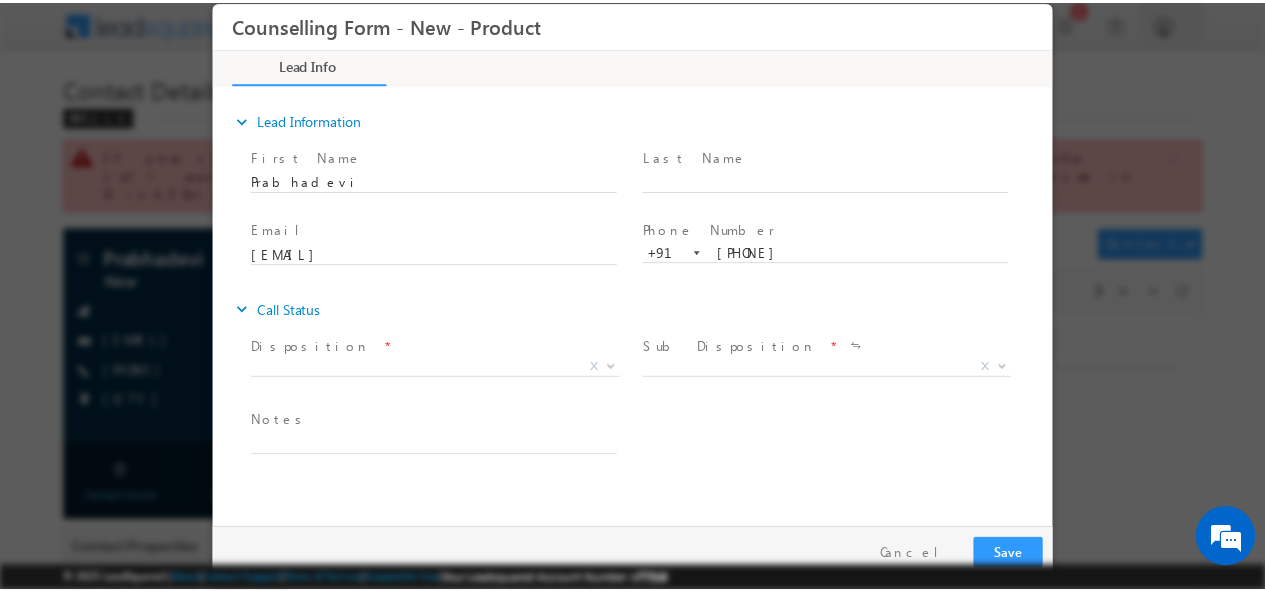 scroll, scrollTop: 0, scrollLeft: 0, axis: both 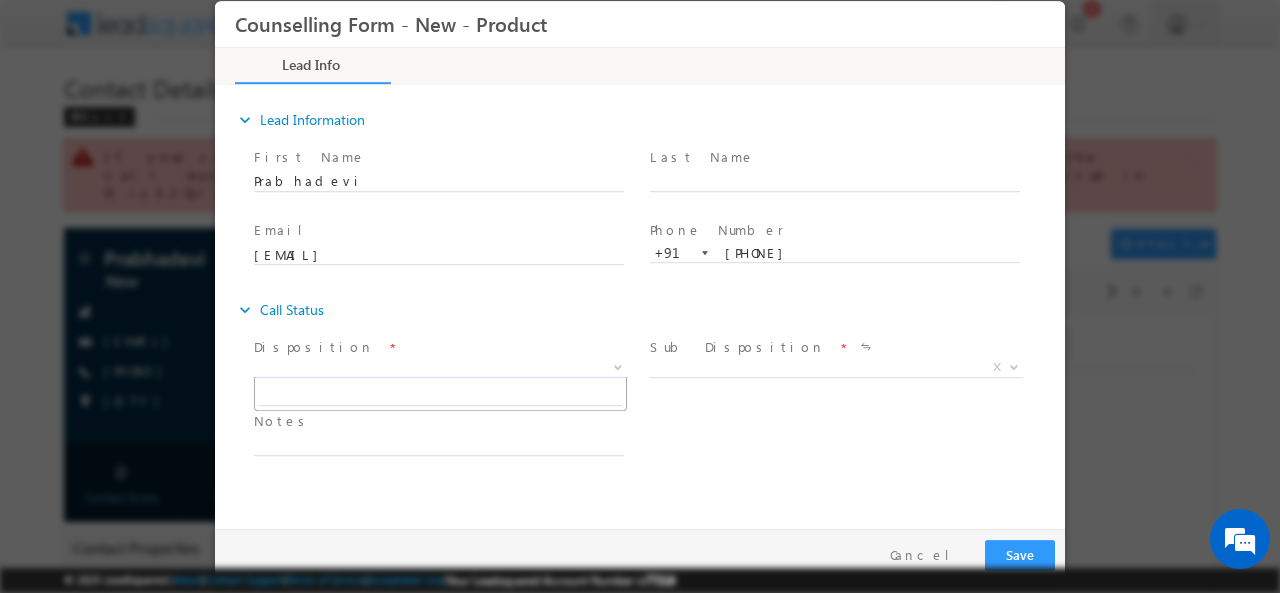 click on "X" at bounding box center (440, 367) 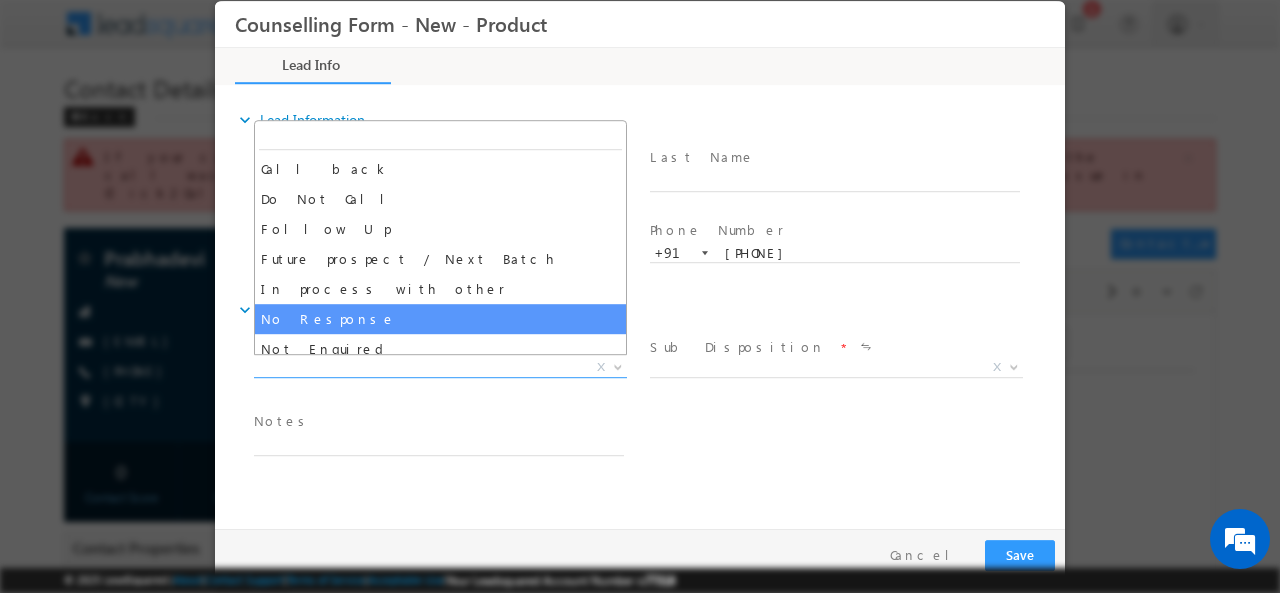 select on "No Response" 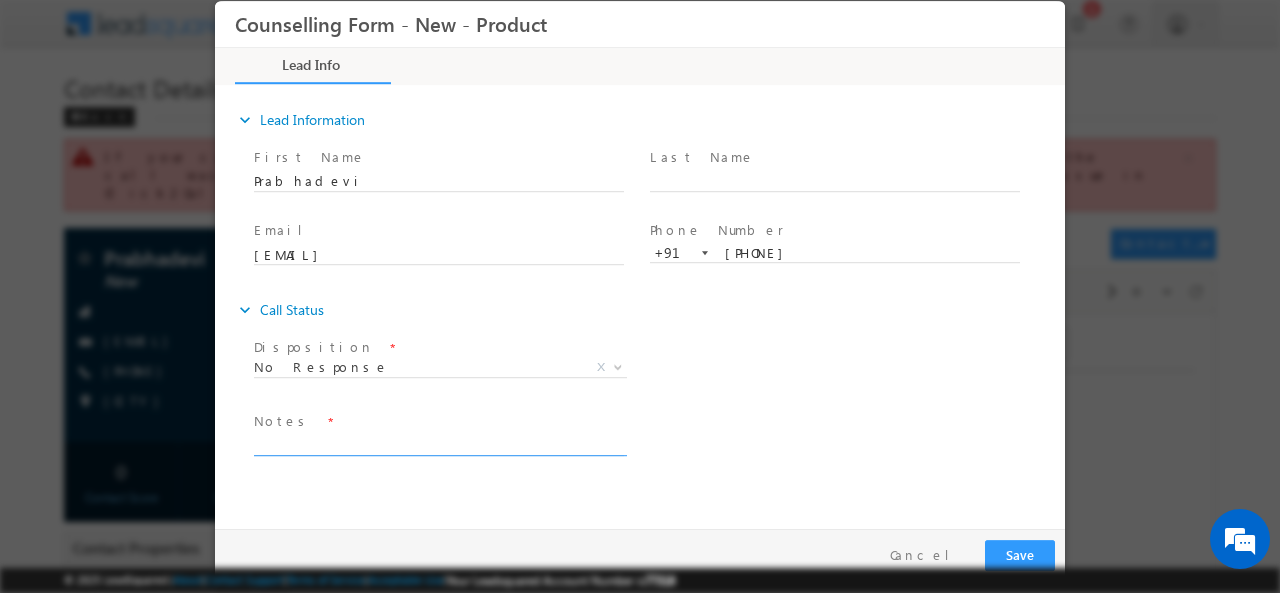 click at bounding box center [439, 443] 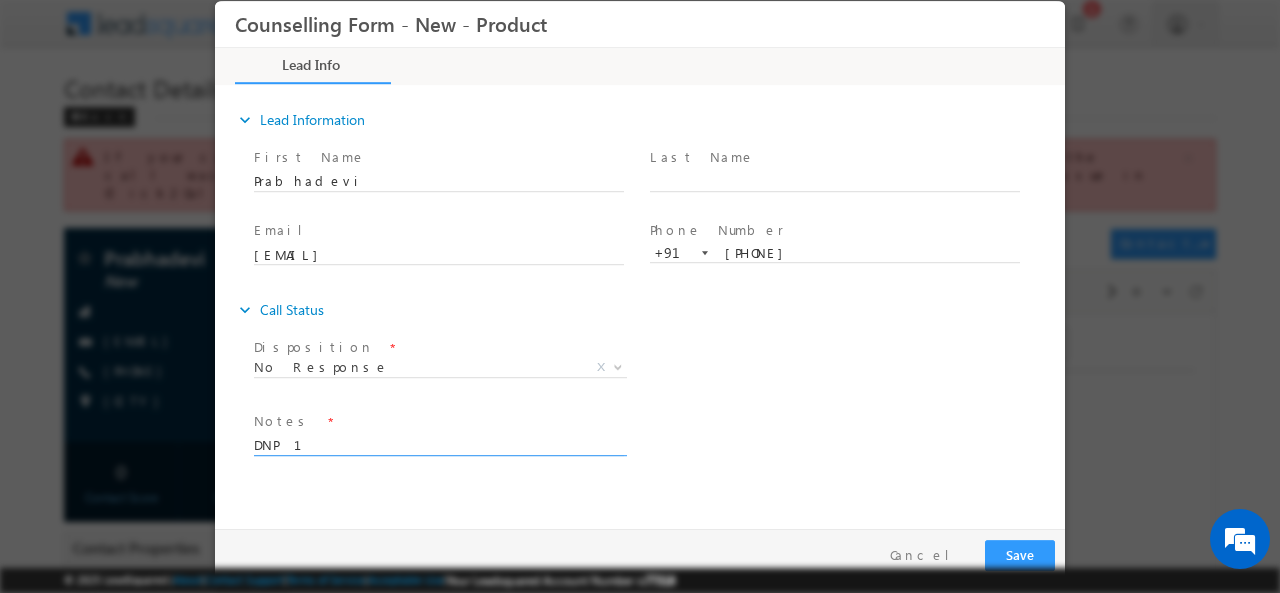 type on "DNP 1" 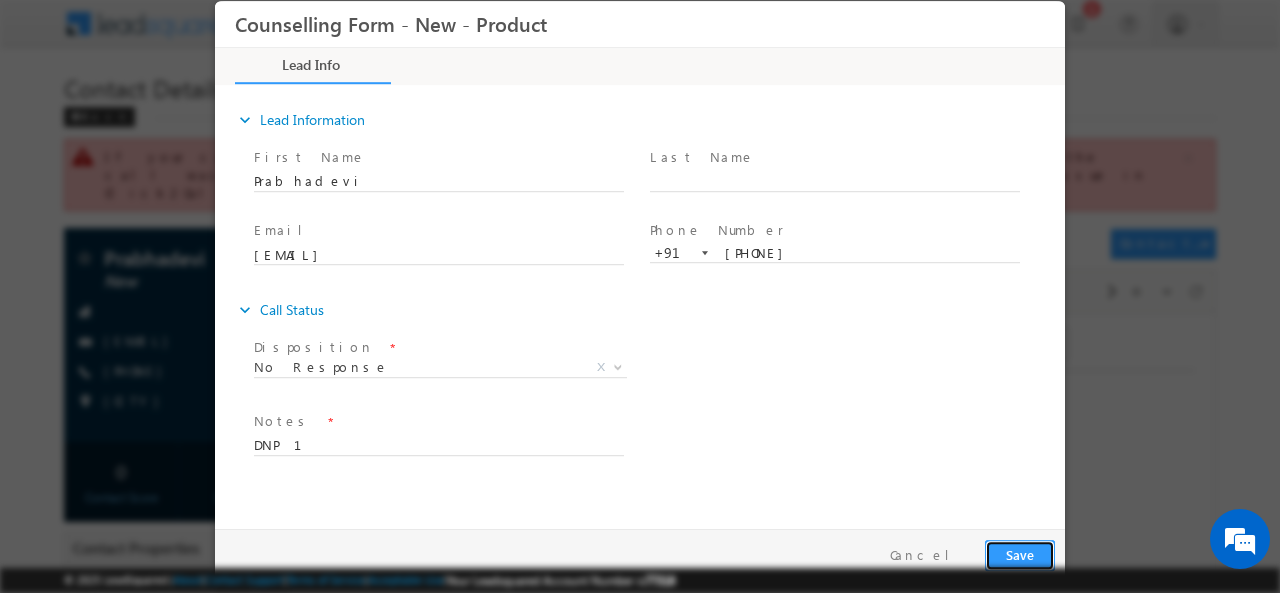 click on "Save" at bounding box center (1020, 554) 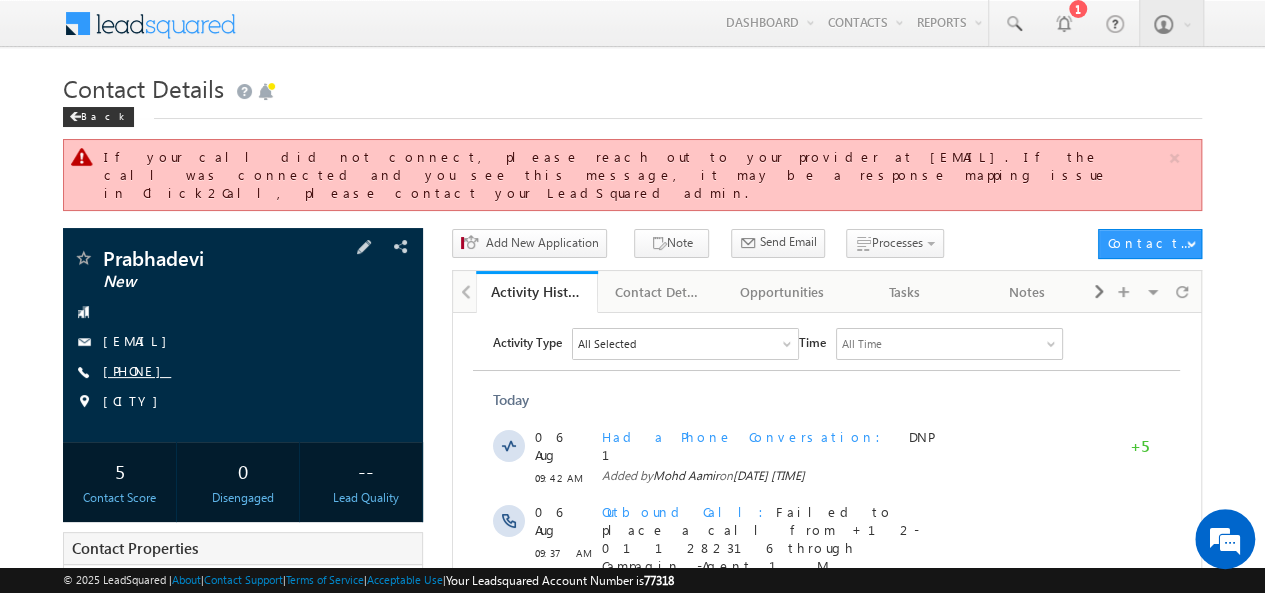 click on "[PHONE]" at bounding box center [137, 370] 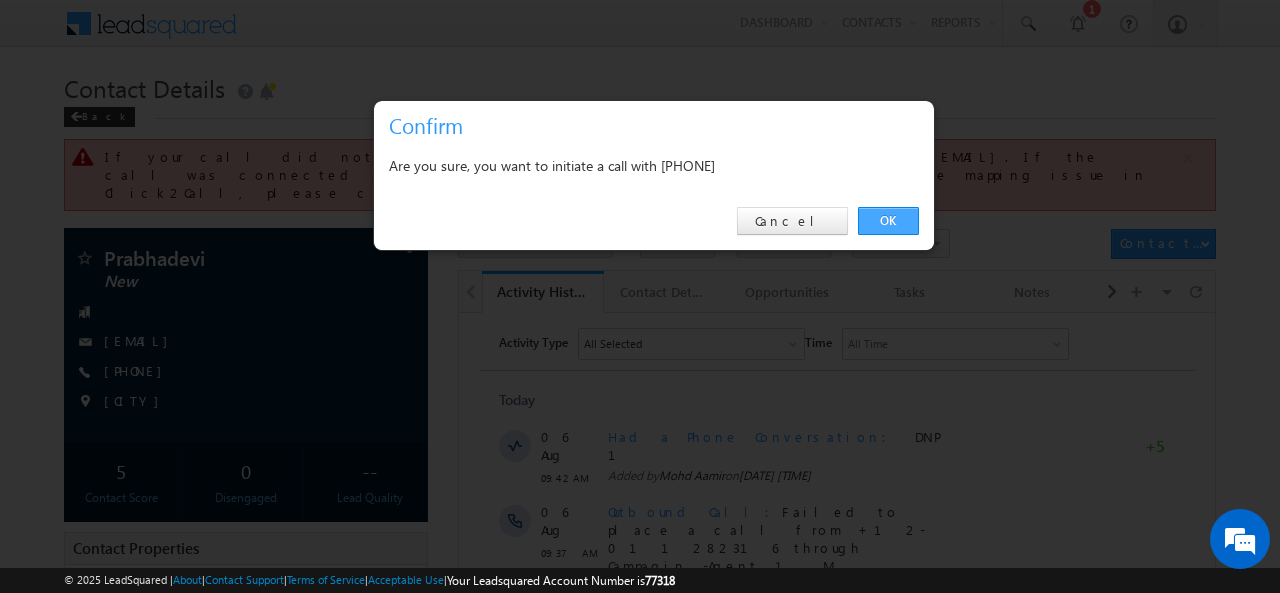 click on "OK" at bounding box center (888, 221) 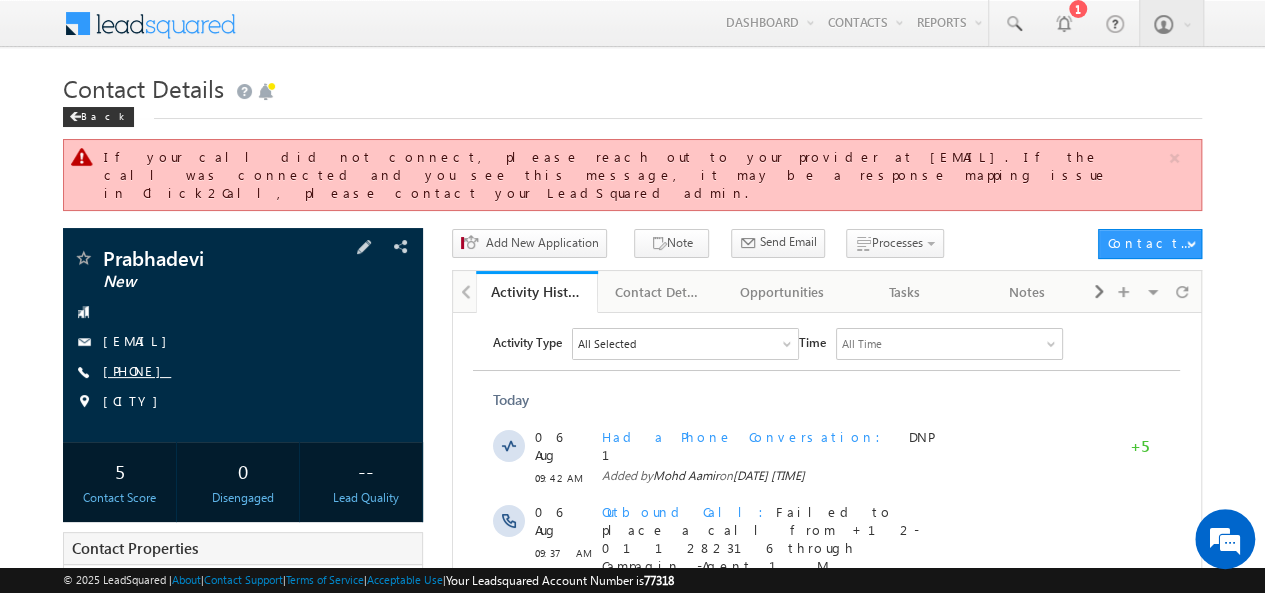 click on "[PHONE]" at bounding box center (137, 370) 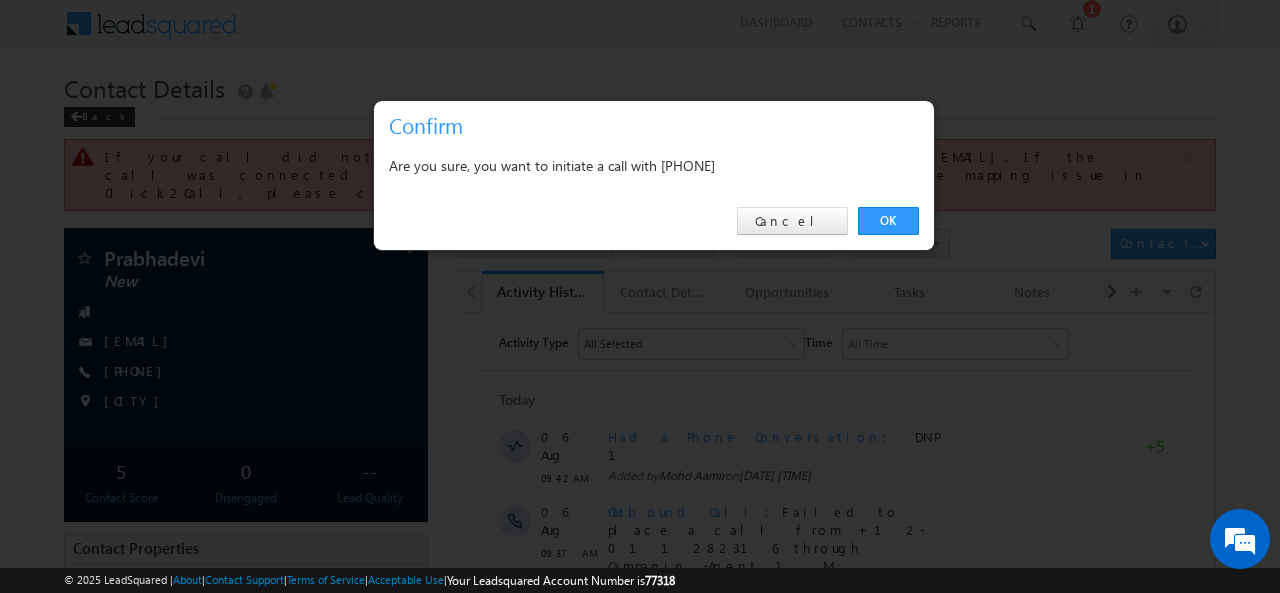 click on "Are you sure, you want to initiate a call with [PHONE]" at bounding box center [654, 165] 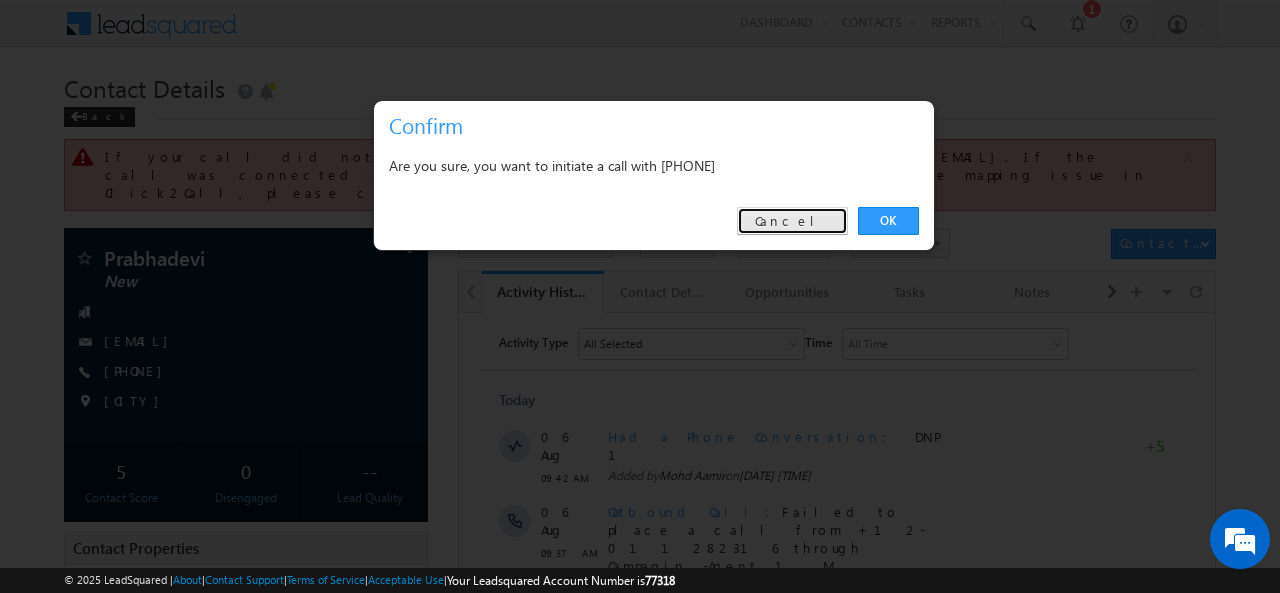 click on "Cancel" at bounding box center [792, 221] 